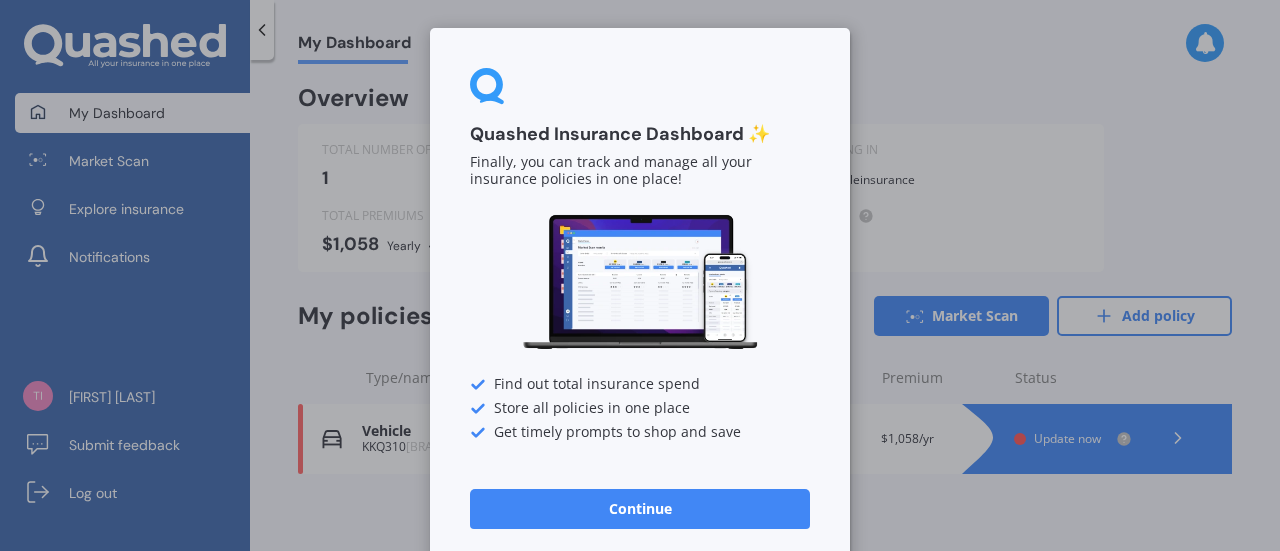 scroll, scrollTop: 0, scrollLeft: 0, axis: both 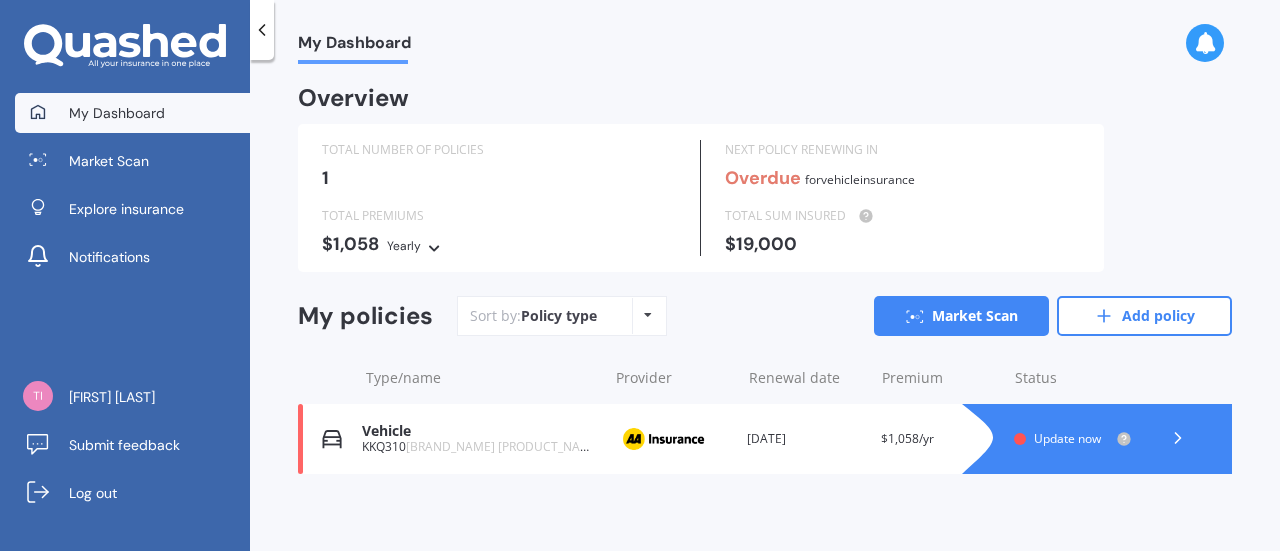click on "Type/name Provider Renewal date Premium You are paying Status" at bounding box center (765, 378) 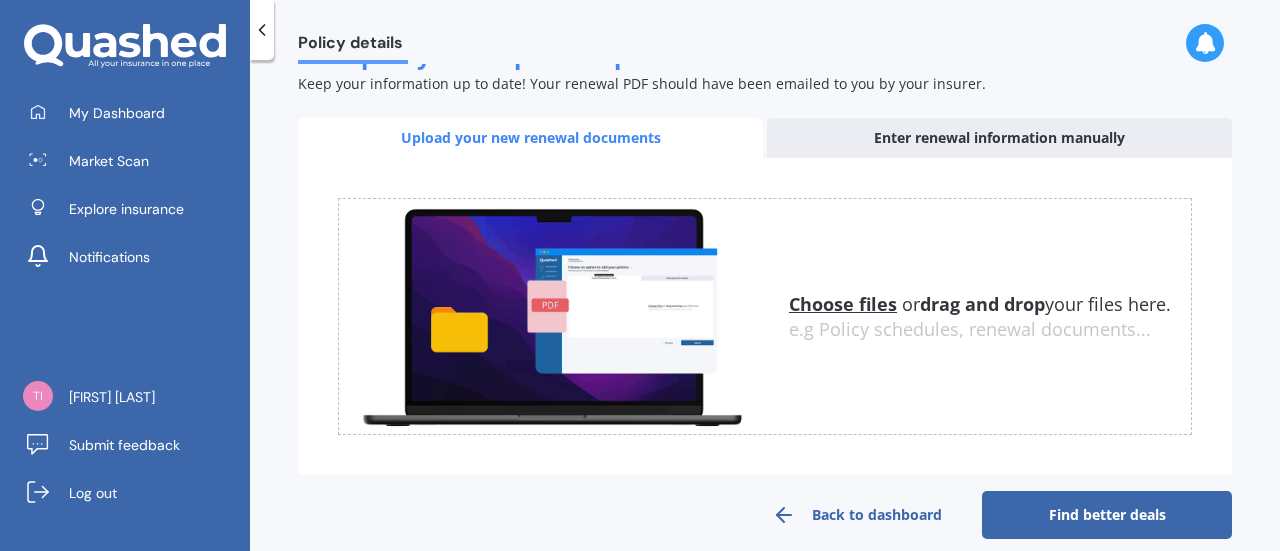 scroll, scrollTop: 0, scrollLeft: 0, axis: both 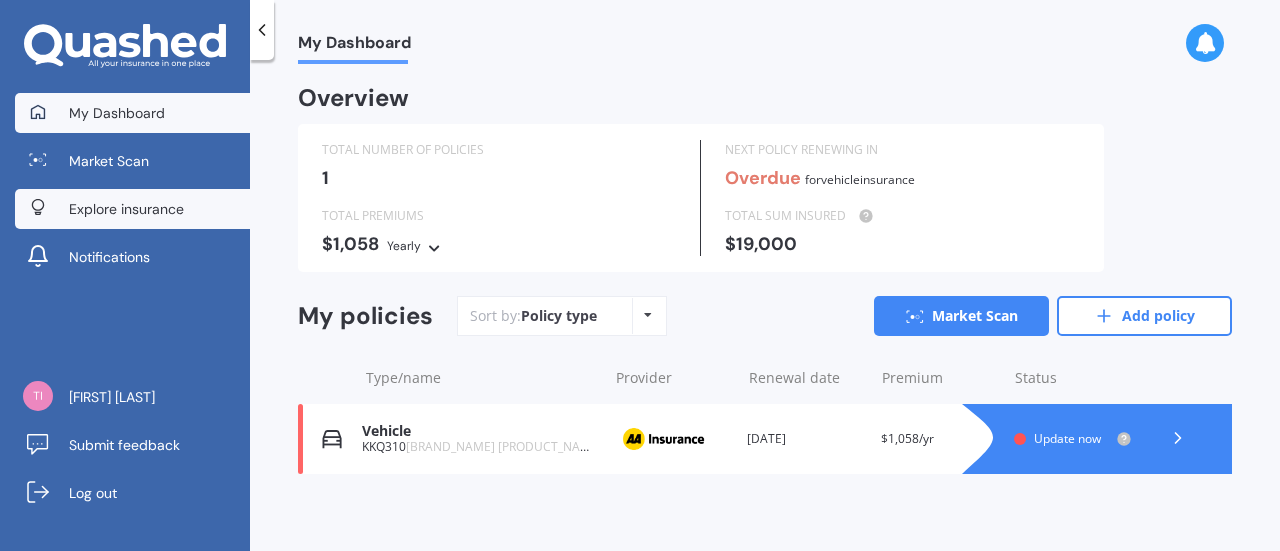 click on "Explore insurance" at bounding box center (126, 209) 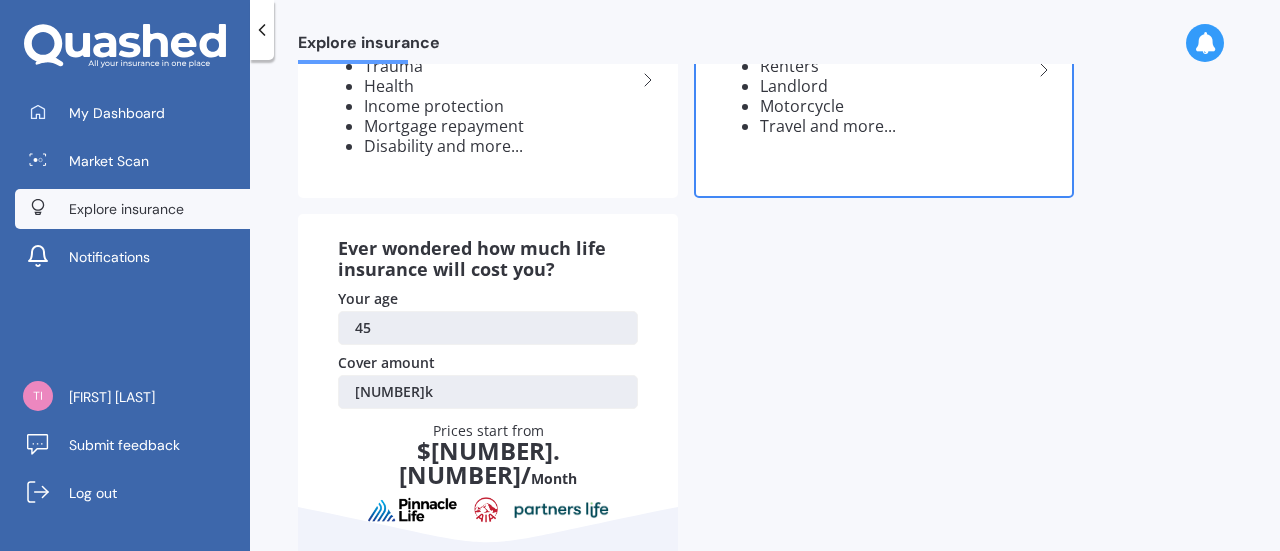 scroll, scrollTop: 0, scrollLeft: 0, axis: both 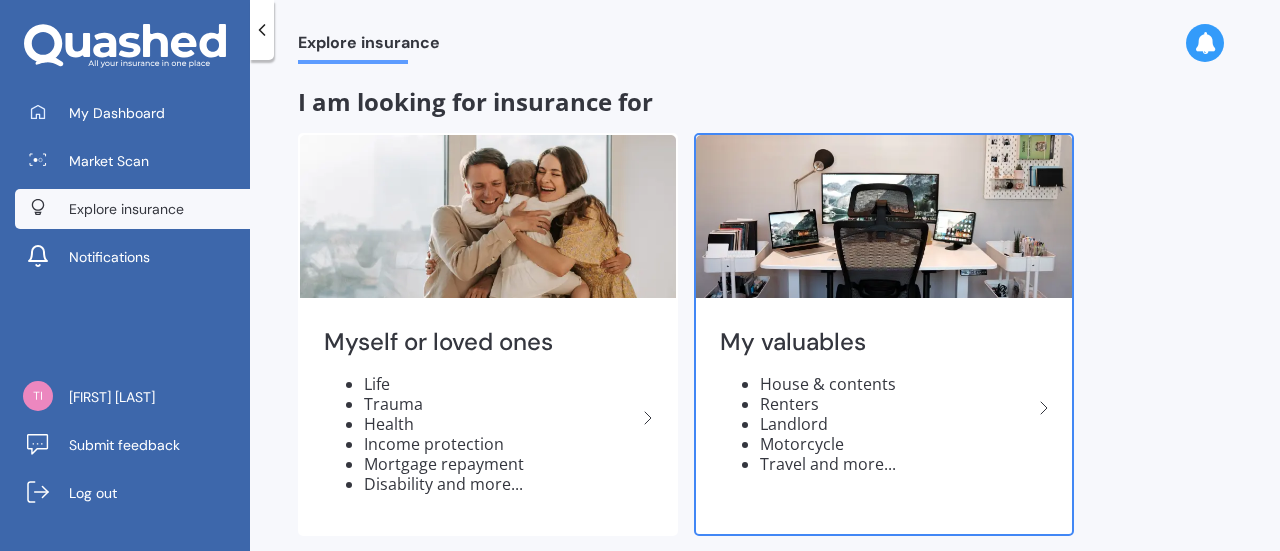 click at bounding box center (648, 418) 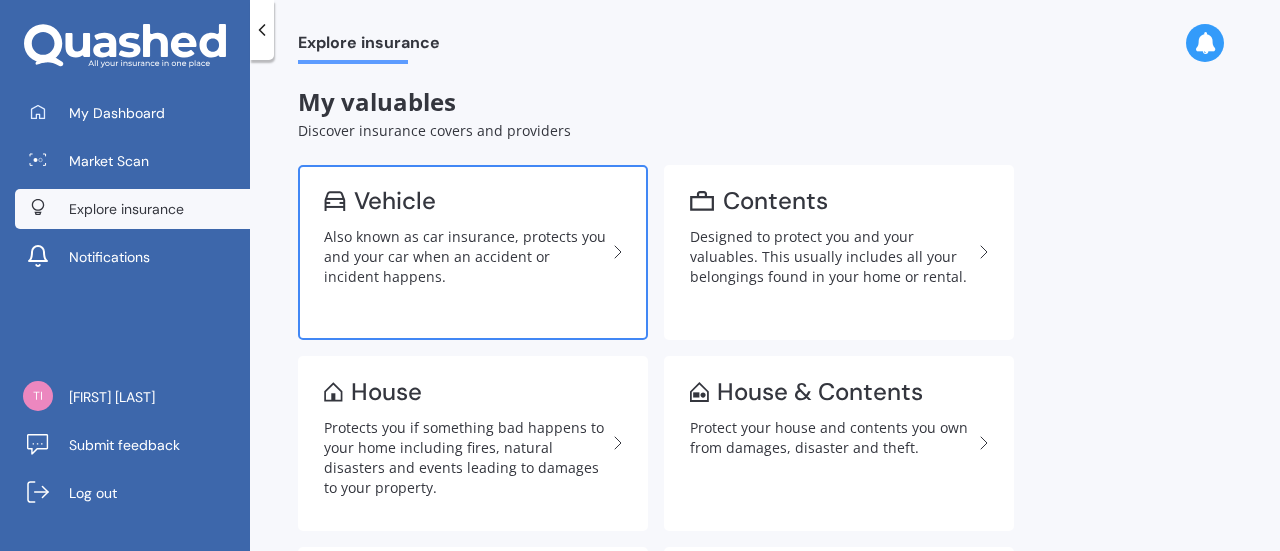 click on "Also known as car insurance, protects you and your car when an accident or incident happens." at bounding box center [465, 257] 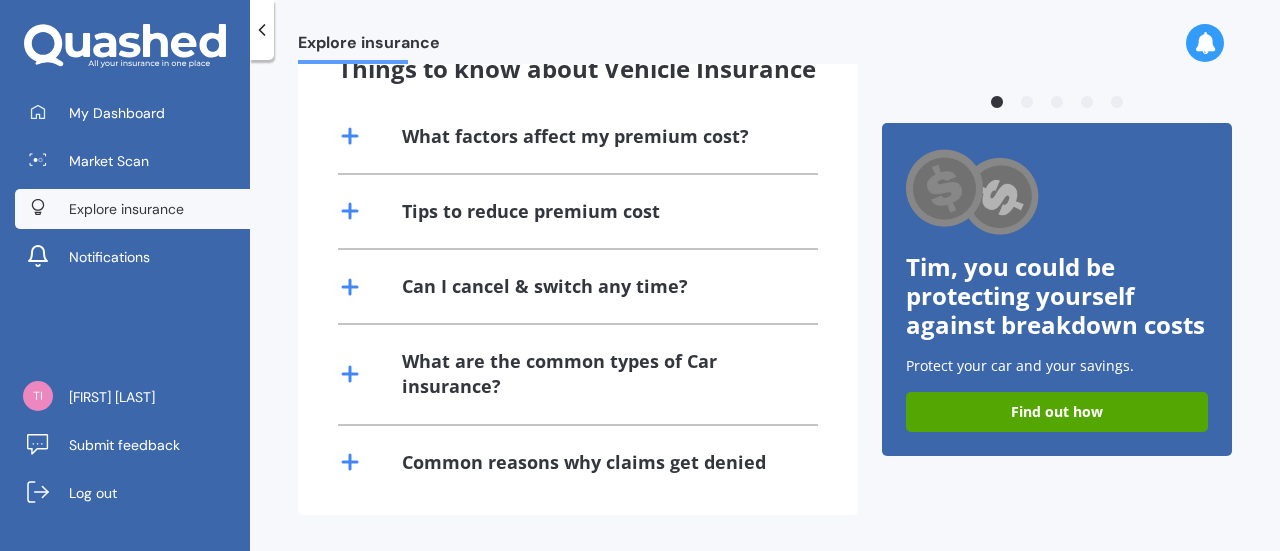 scroll, scrollTop: 0, scrollLeft: 0, axis: both 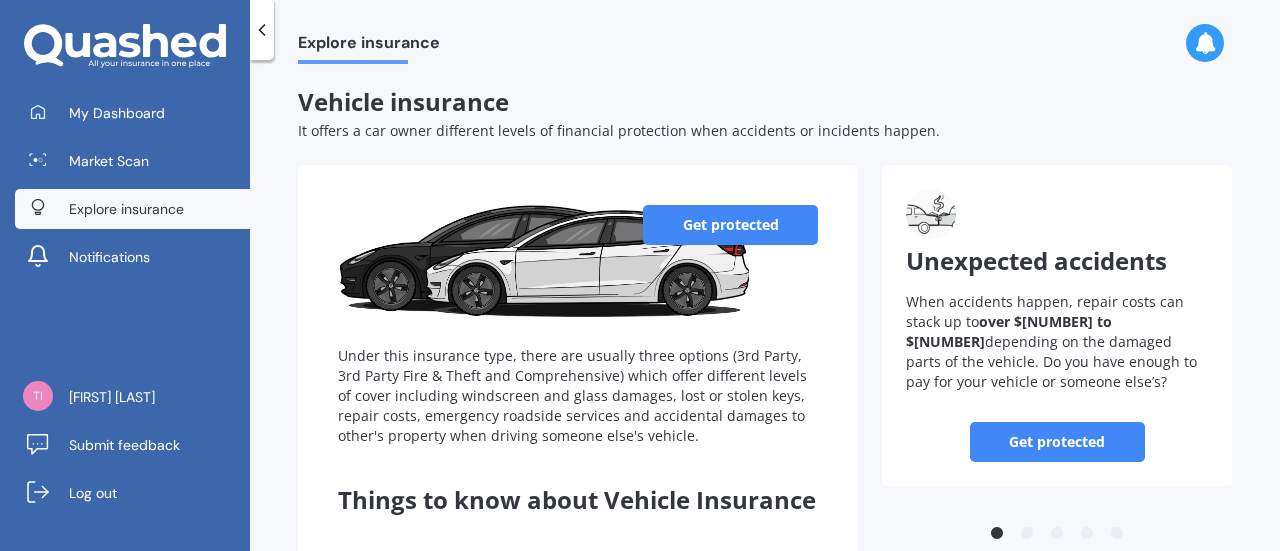click on "Get protected" at bounding box center (730, 225) 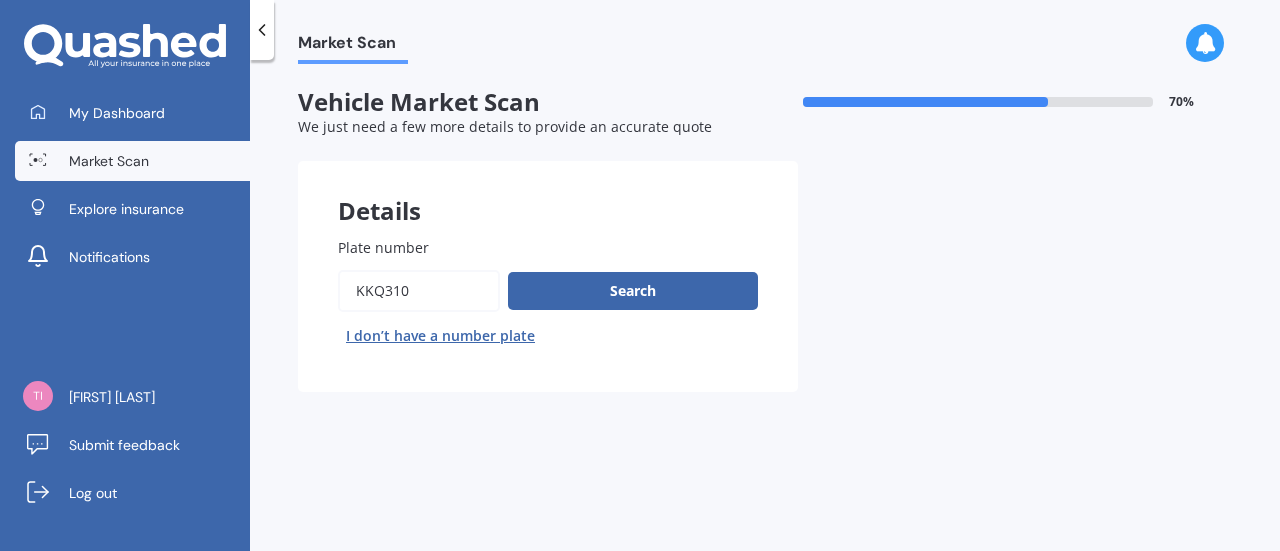 click on "Plate number" at bounding box center (419, 291) 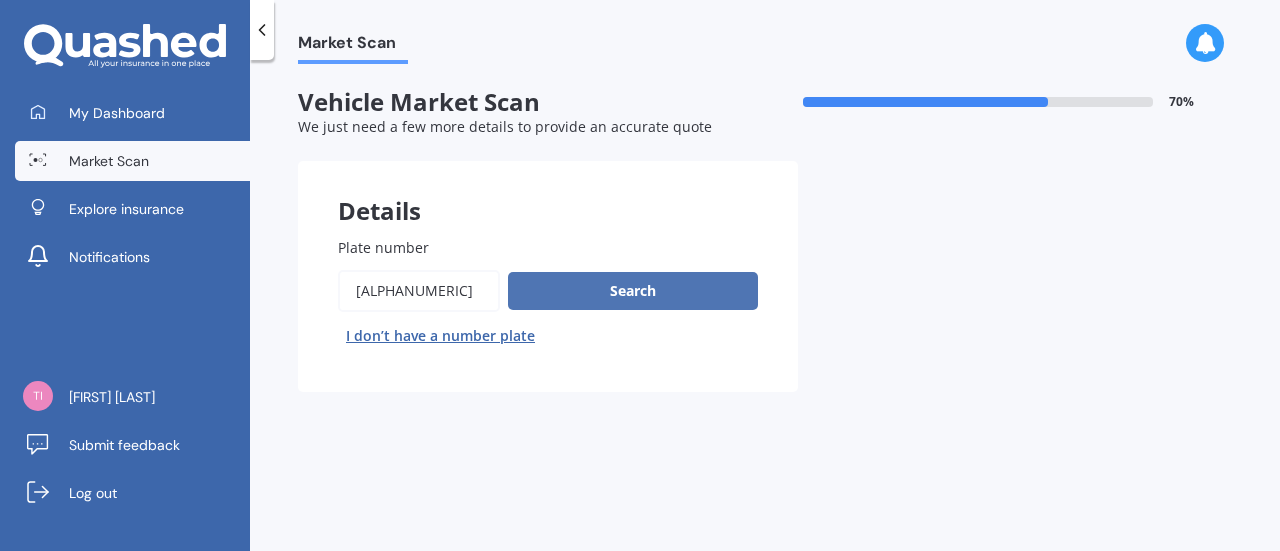 type on "[ALPHANUMERIC]" 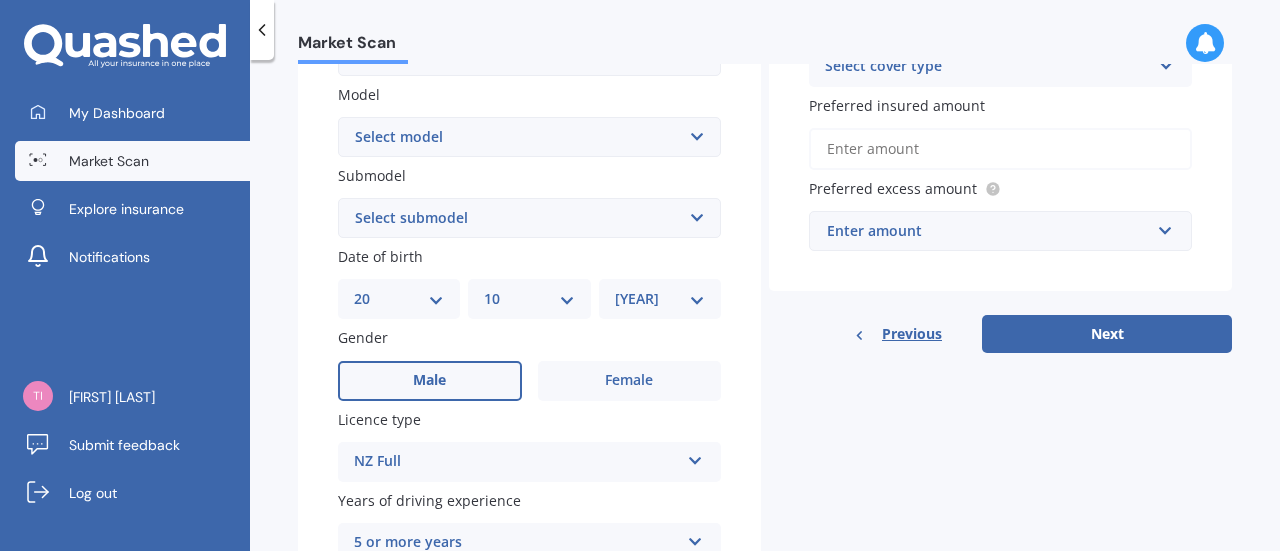 scroll, scrollTop: 448, scrollLeft: 0, axis: vertical 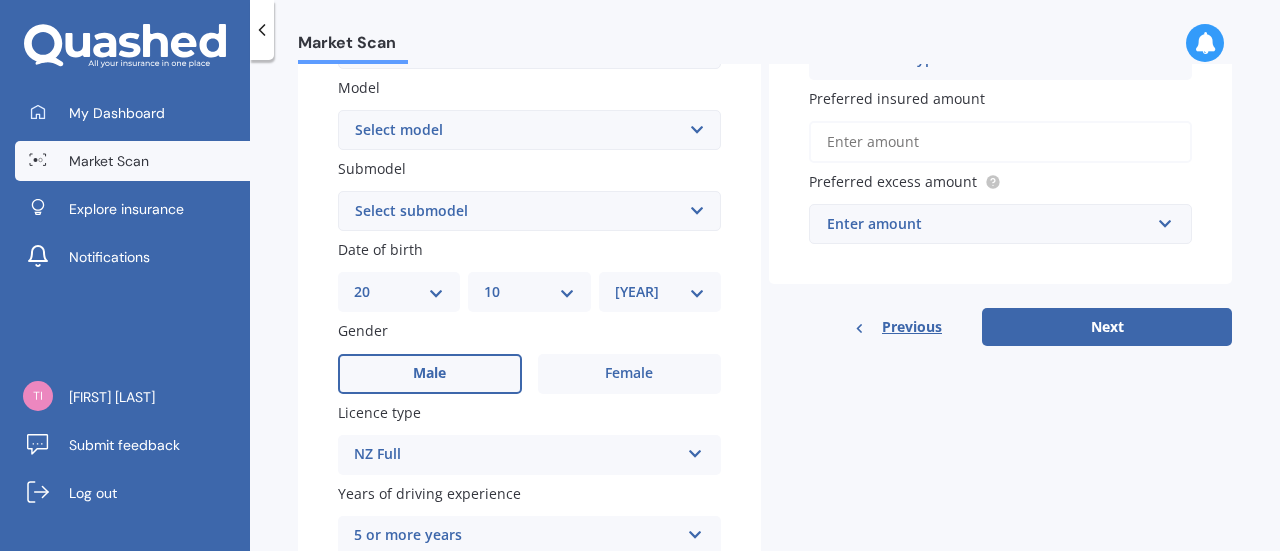 click on "Select submodel (All other) Diesel Diesel Turbo Hatchback Sedan Turbo Wagon" at bounding box center [529, 211] 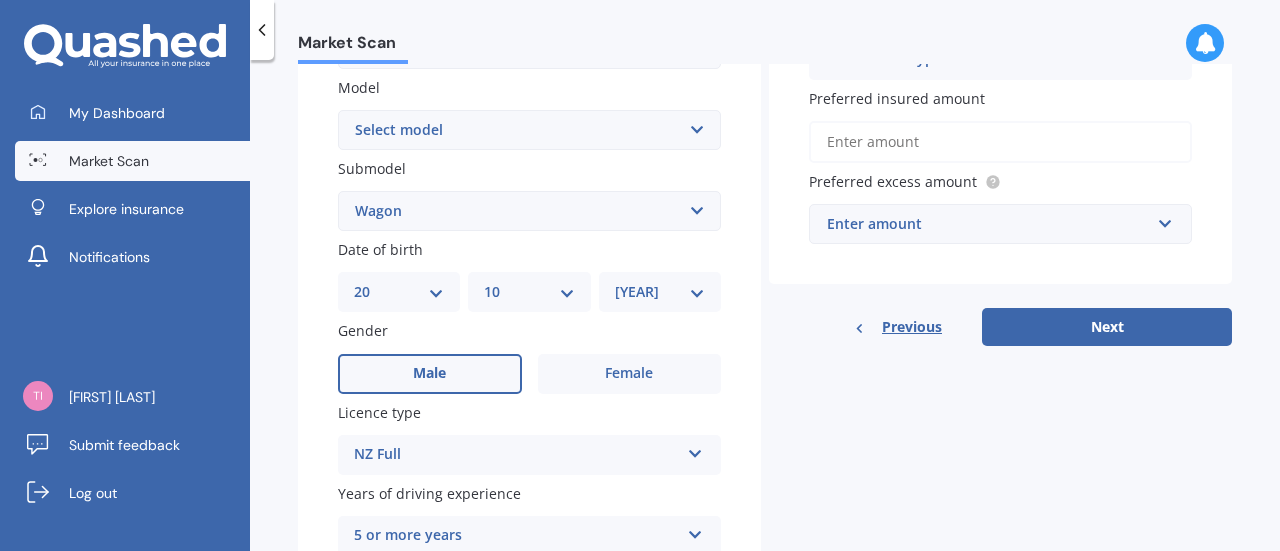 click on "Select submodel (All other) Diesel Diesel Turbo Hatchback Sedan Turbo Wagon" at bounding box center (529, 211) 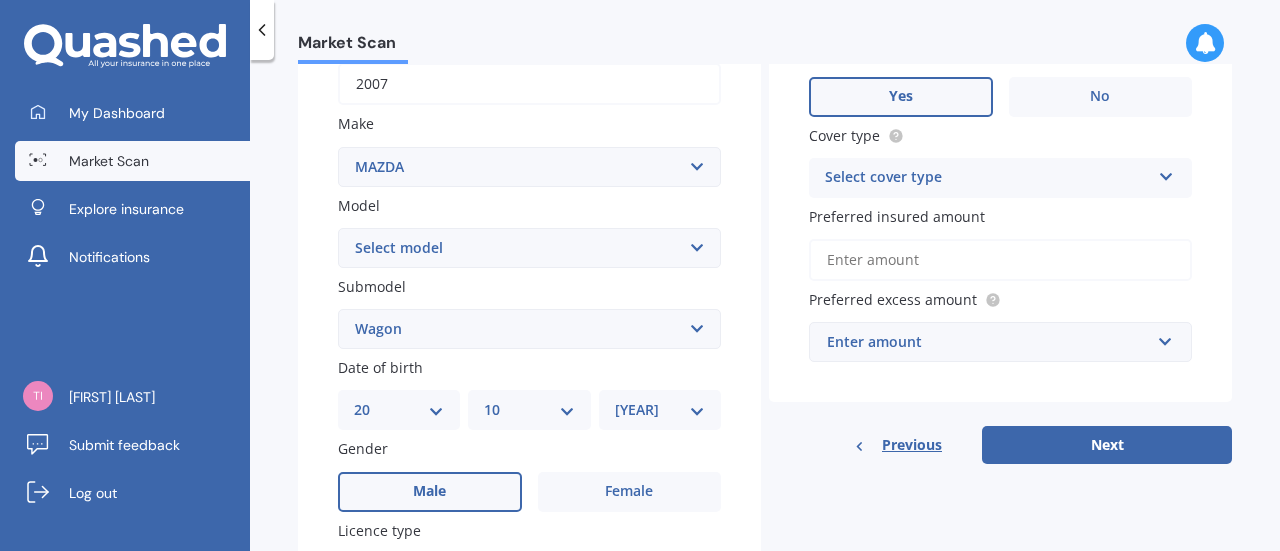 scroll, scrollTop: 329, scrollLeft: 0, axis: vertical 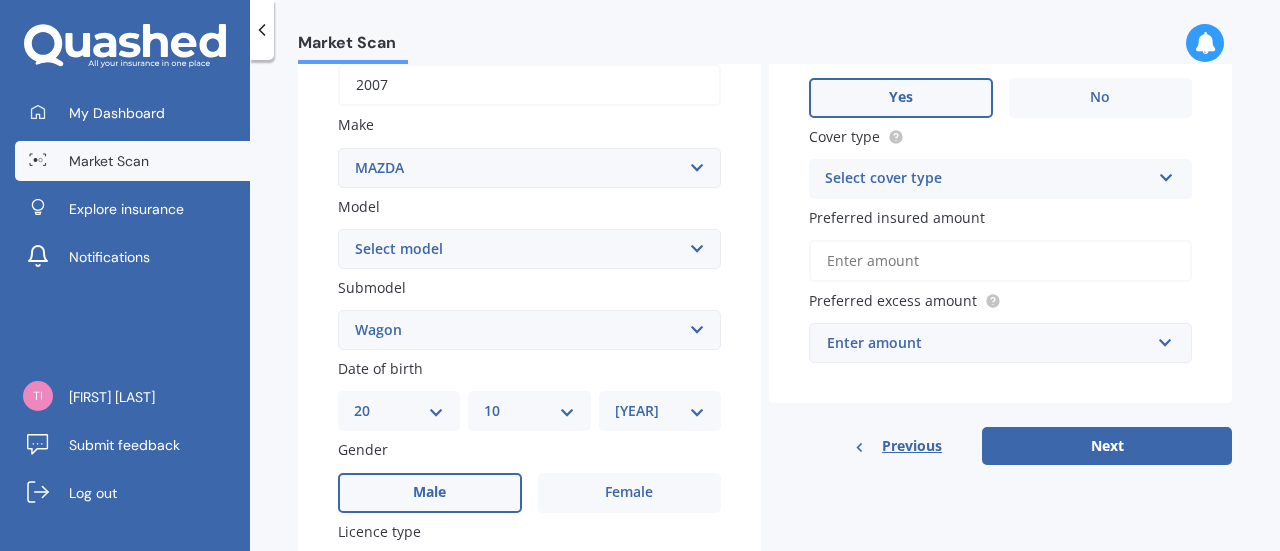 click on "Select cover type" at bounding box center (987, 179) 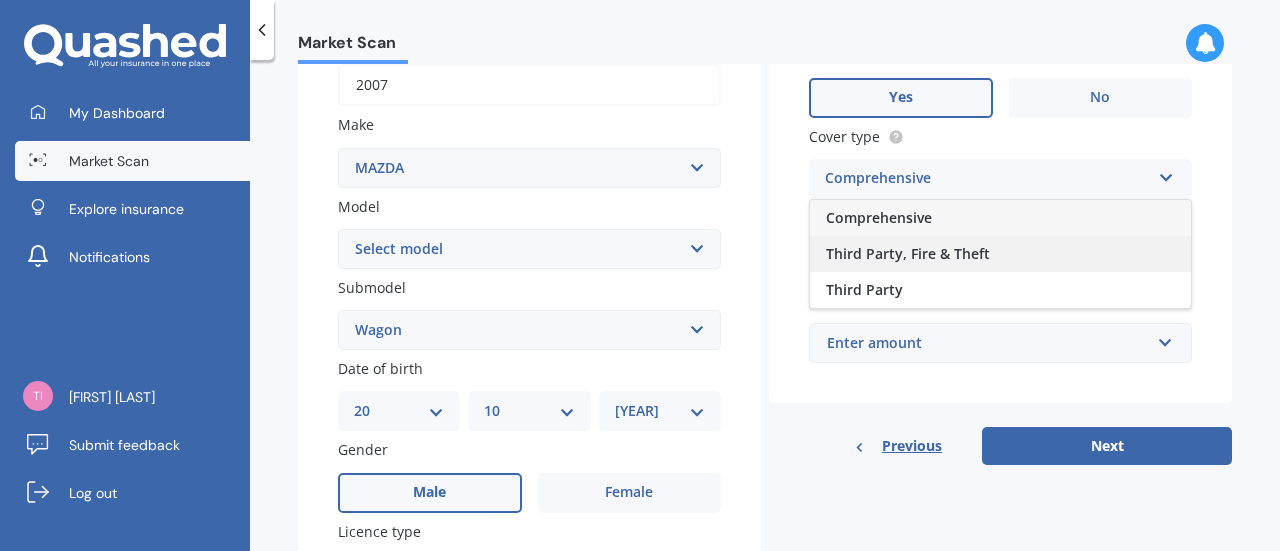click on "Third Party, Fire & Theft" at bounding box center [879, 217] 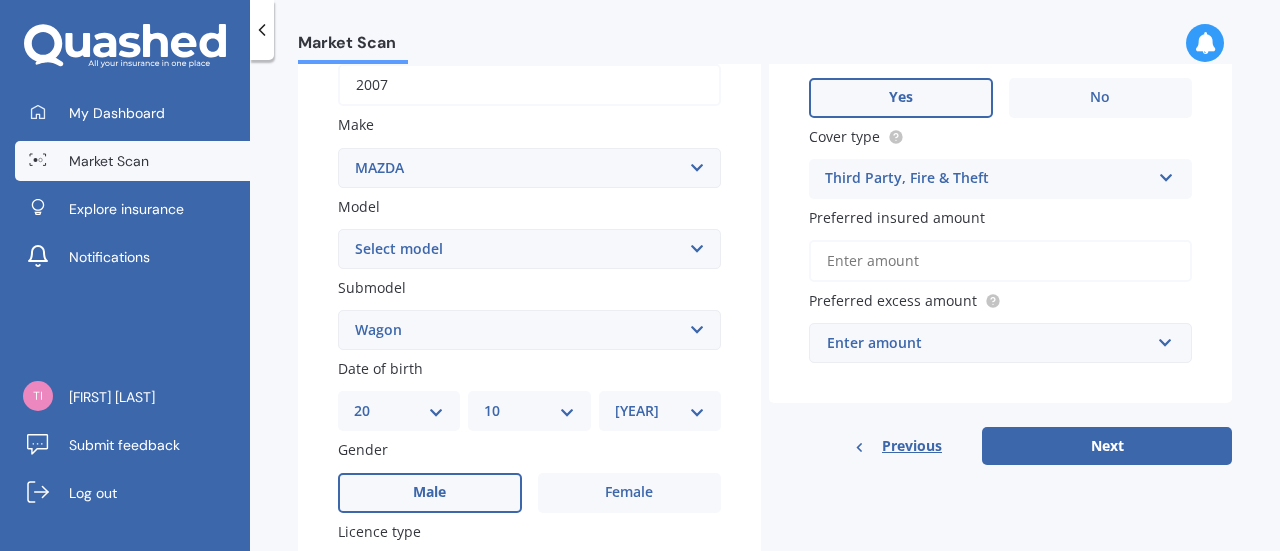 click on "Preferred insured amount" at bounding box center [1000, 261] 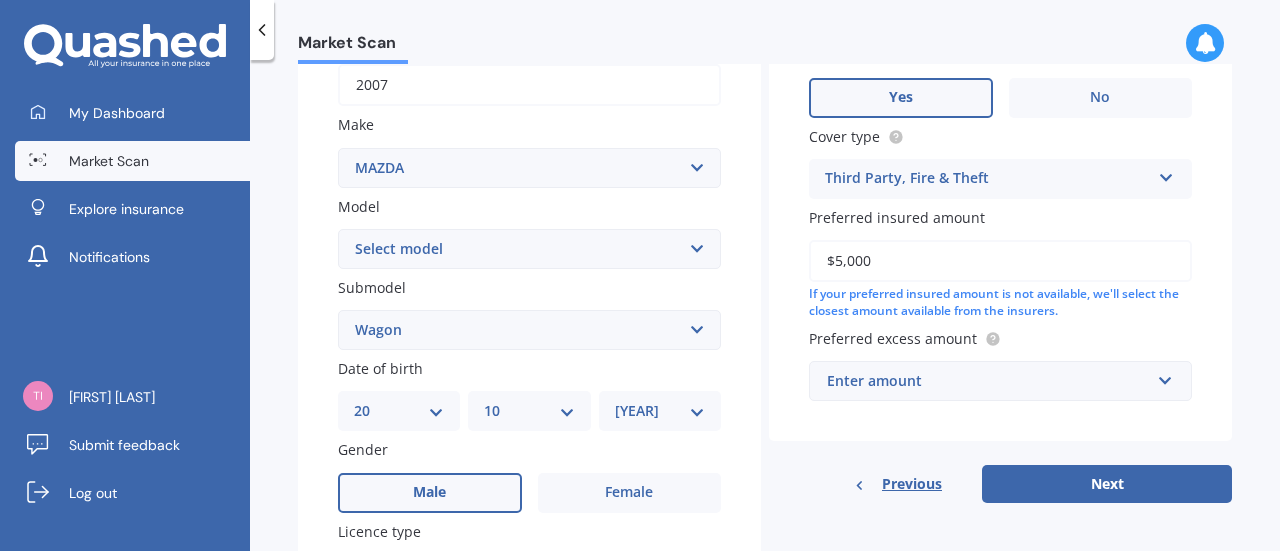 type on "$5,000" 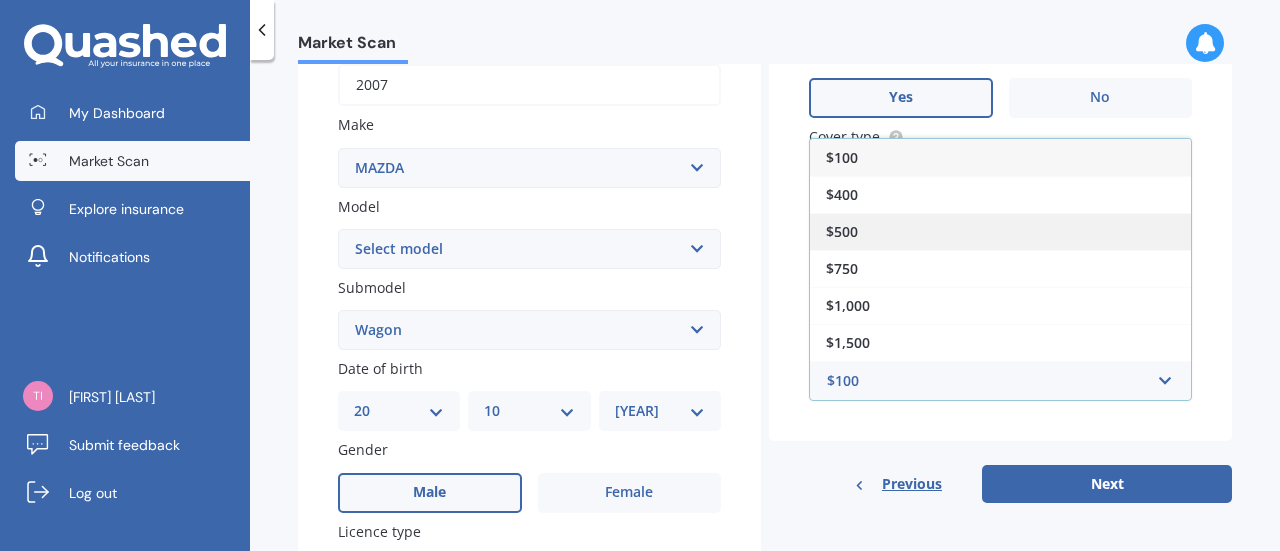 click on "$500" at bounding box center (1000, 231) 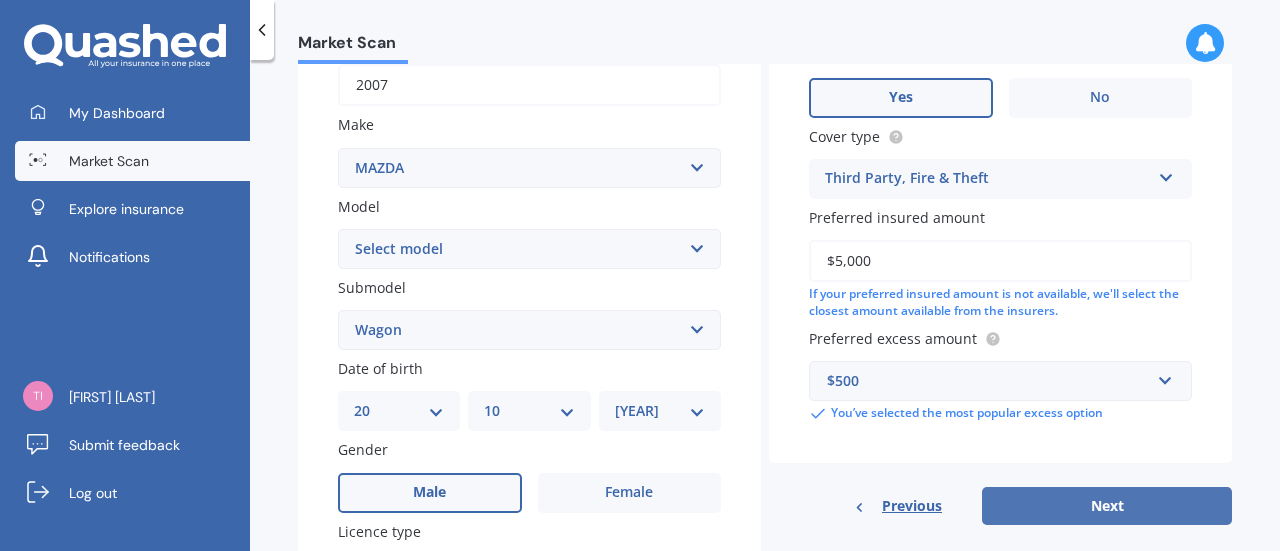 click on "Next" at bounding box center [1107, 506] 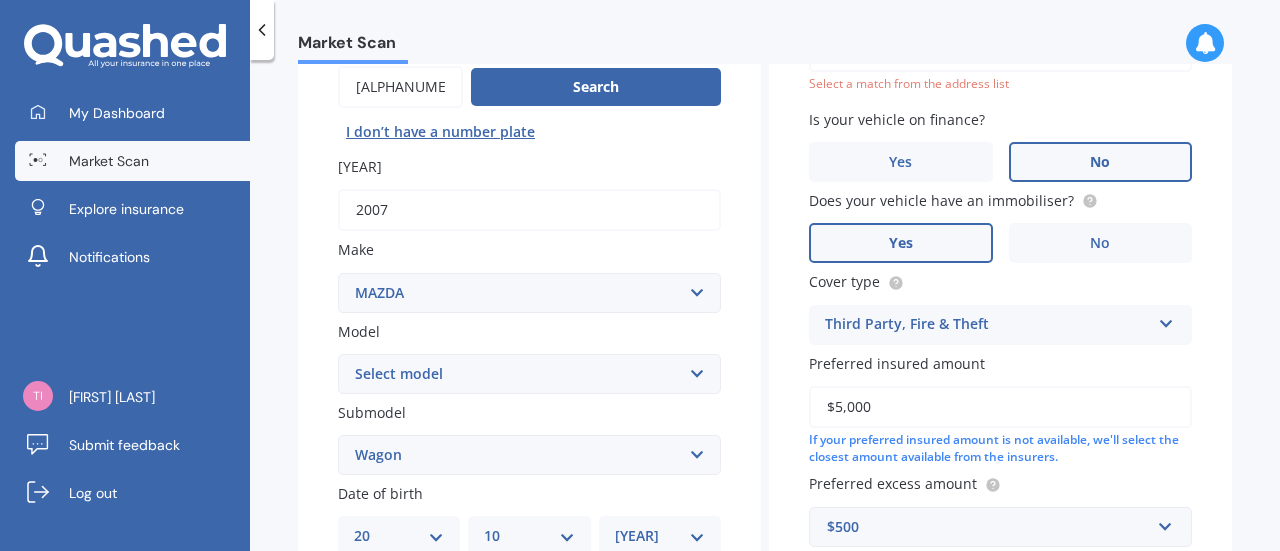 scroll, scrollTop: 136, scrollLeft: 0, axis: vertical 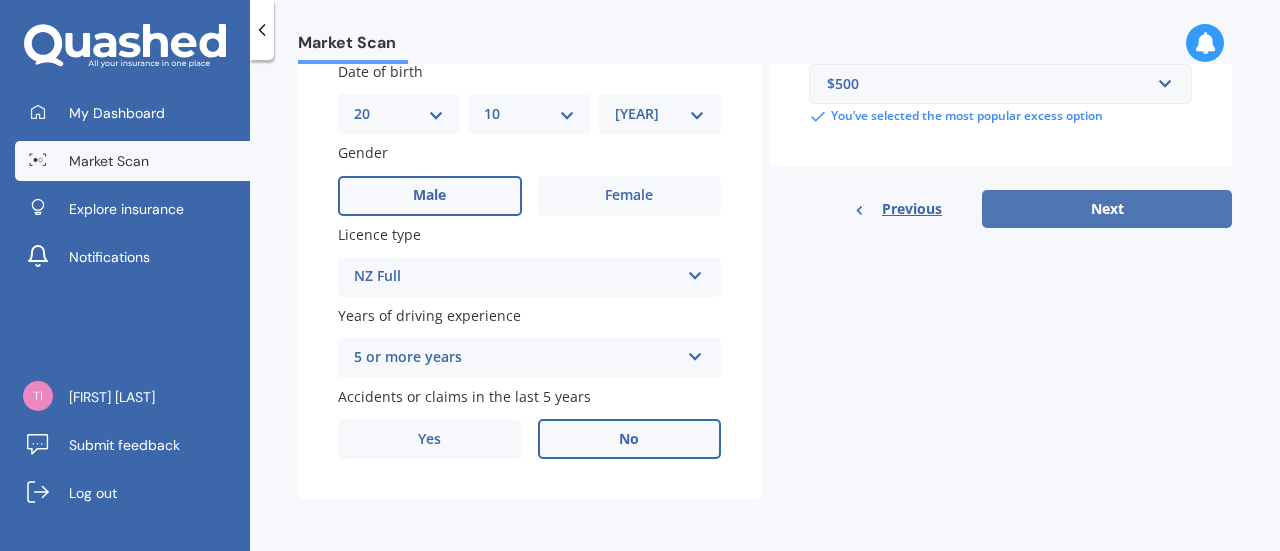 click on "Next" at bounding box center (1107, 209) 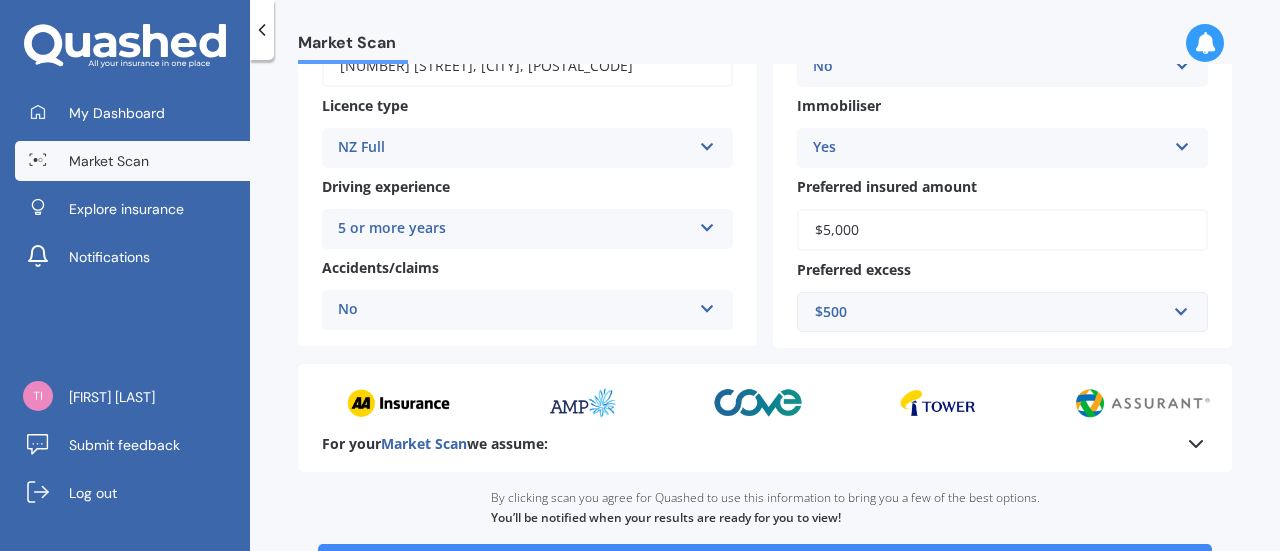 scroll, scrollTop: 482, scrollLeft: 0, axis: vertical 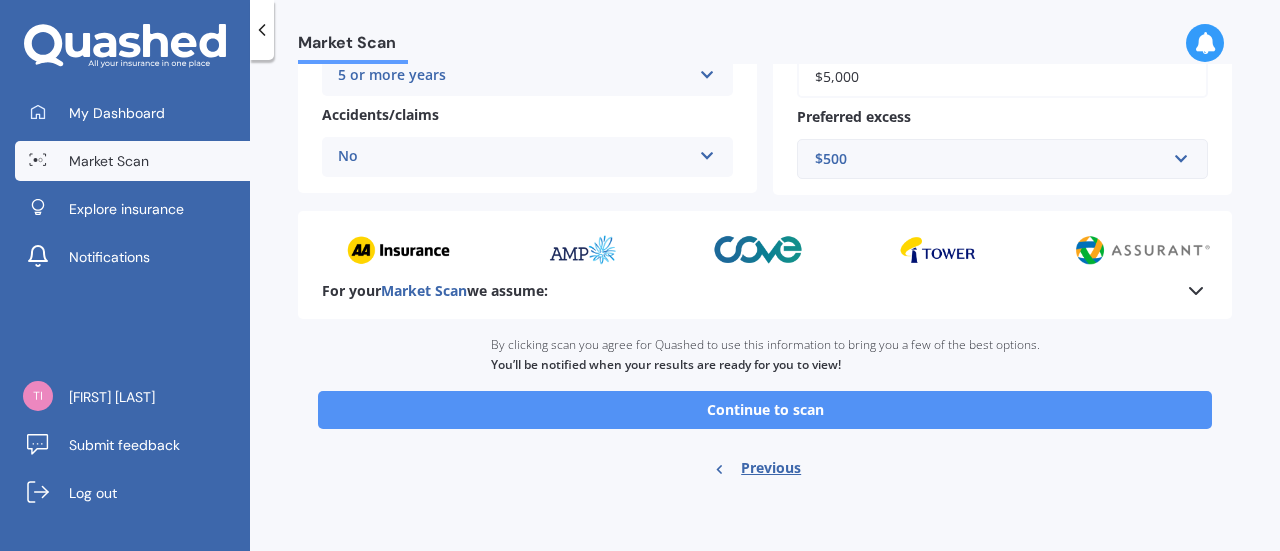 click on "Continue to scan" at bounding box center [765, 410] 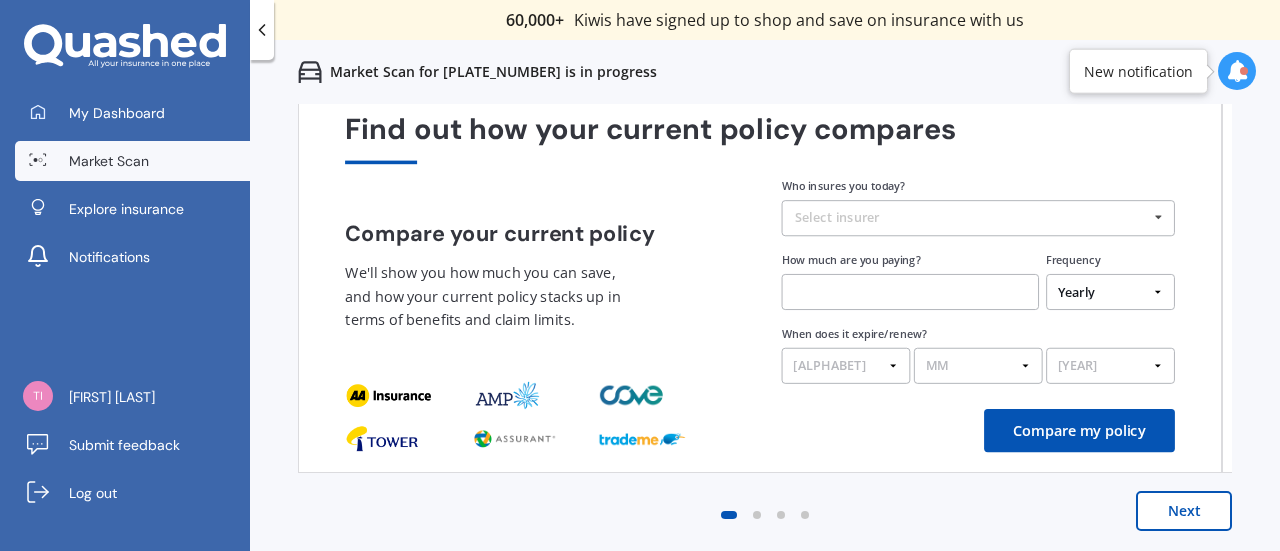 scroll, scrollTop: 0, scrollLeft: 0, axis: both 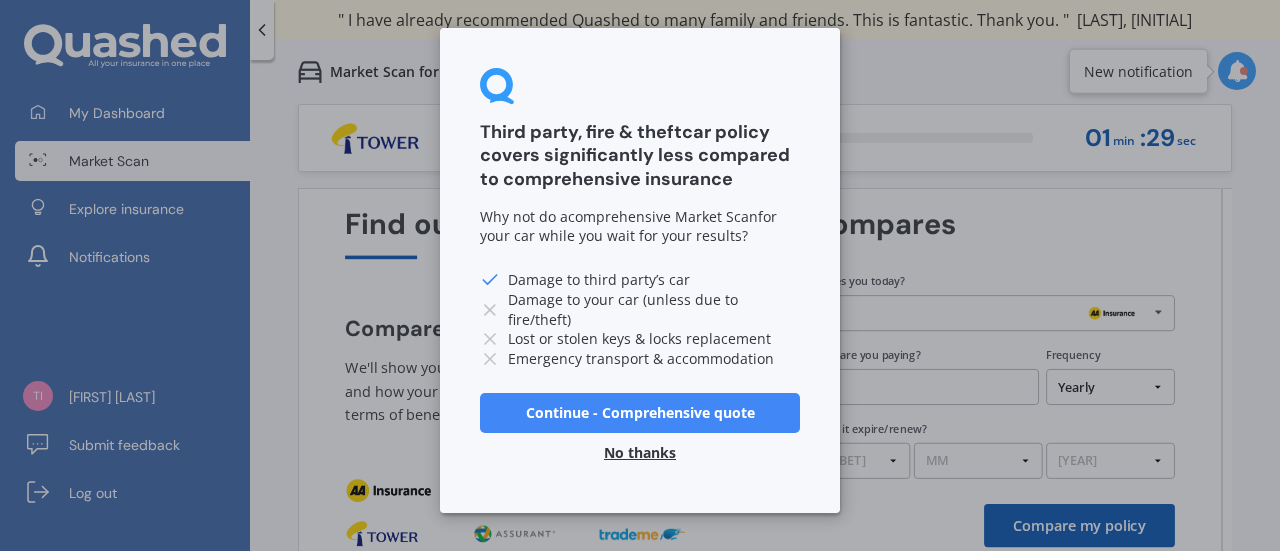 click on "Continue - Comprehensive quote" at bounding box center (640, 413) 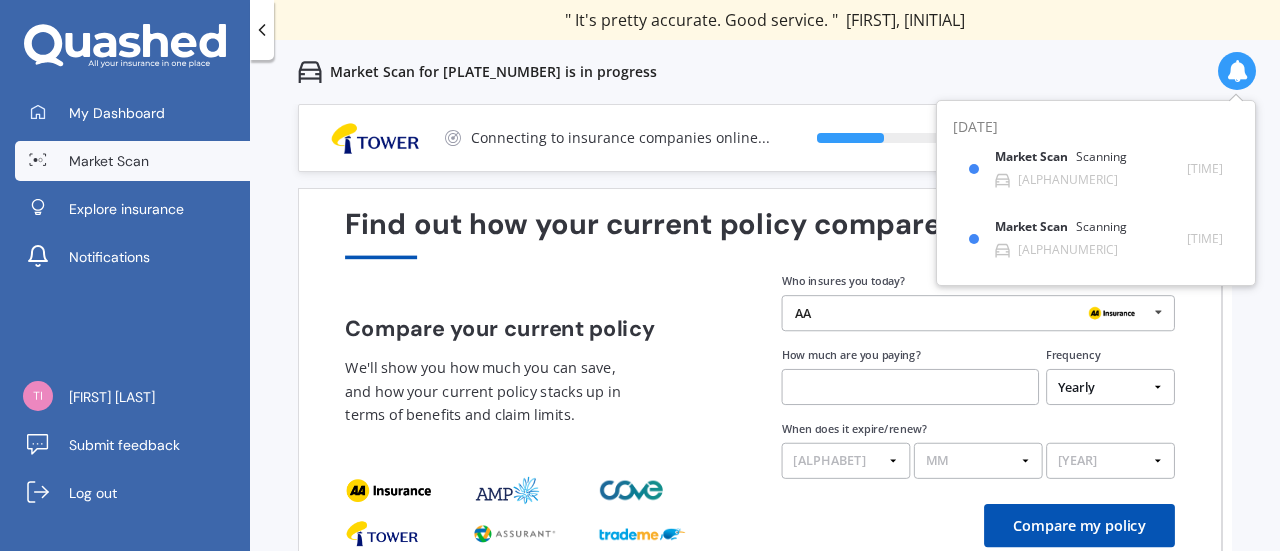 click on "Market Scan for [PLATE_NUMBER] is in progress" at bounding box center [765, 72] 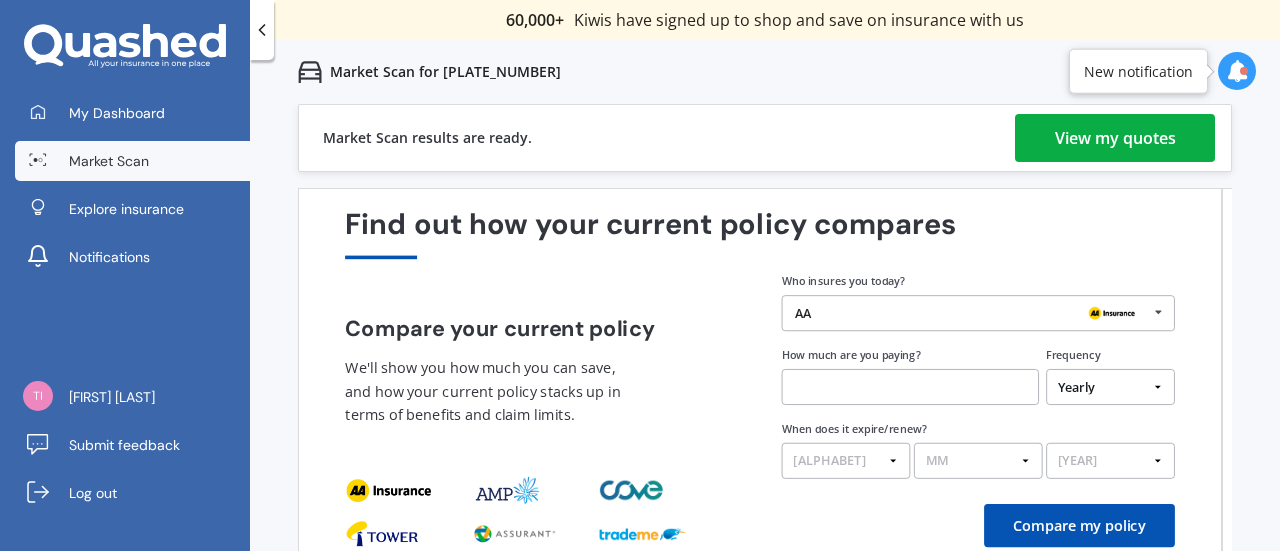 click on "View my quotes" at bounding box center (1115, 138) 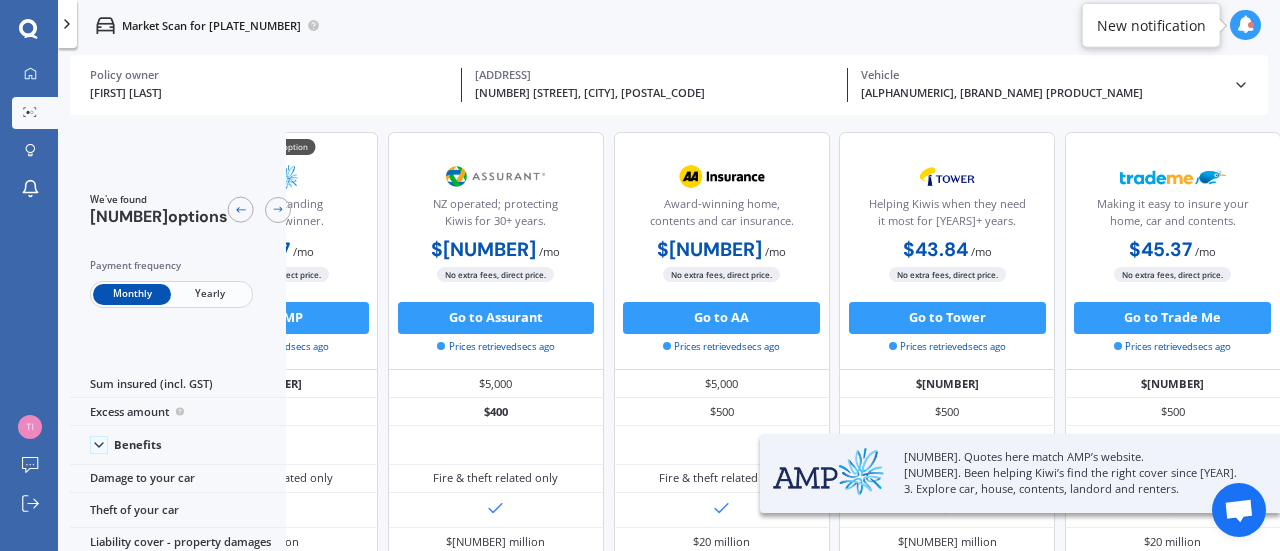 scroll, scrollTop: 0, scrollLeft: 0, axis: both 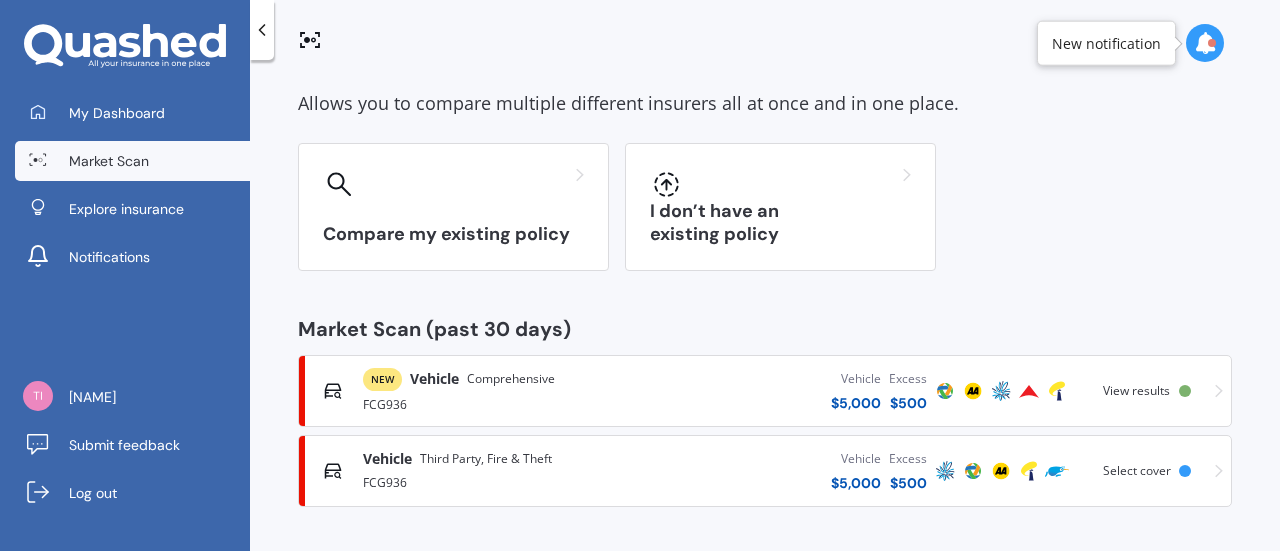 click on "Vehicle FCG936  $ 5,000 Excess $ 500" at bounding box center (779, 391) 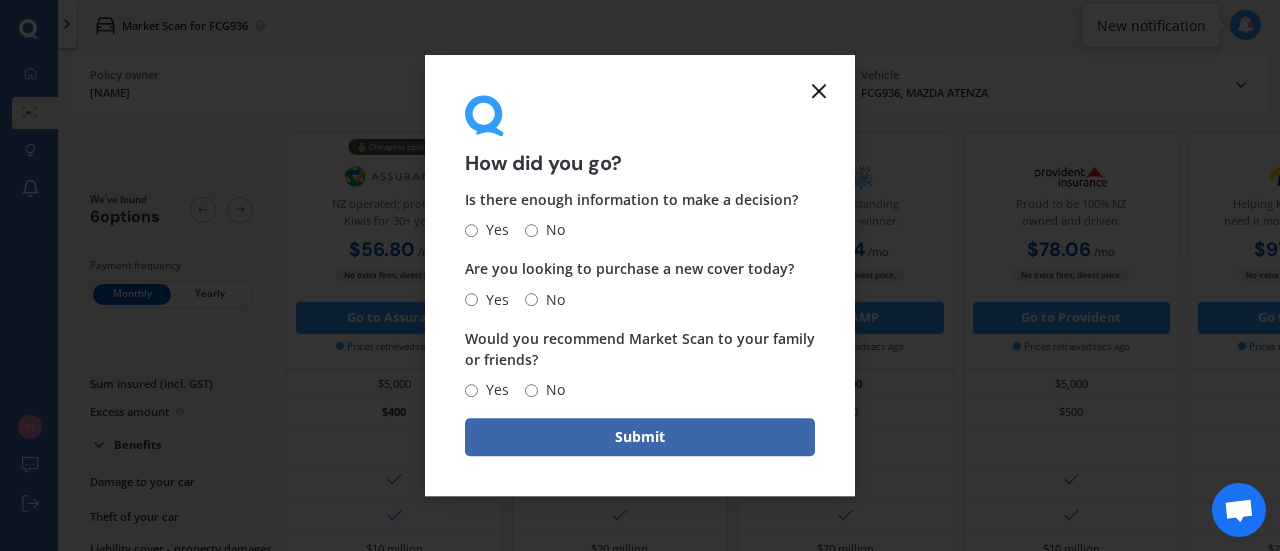 click at bounding box center (819, 91) 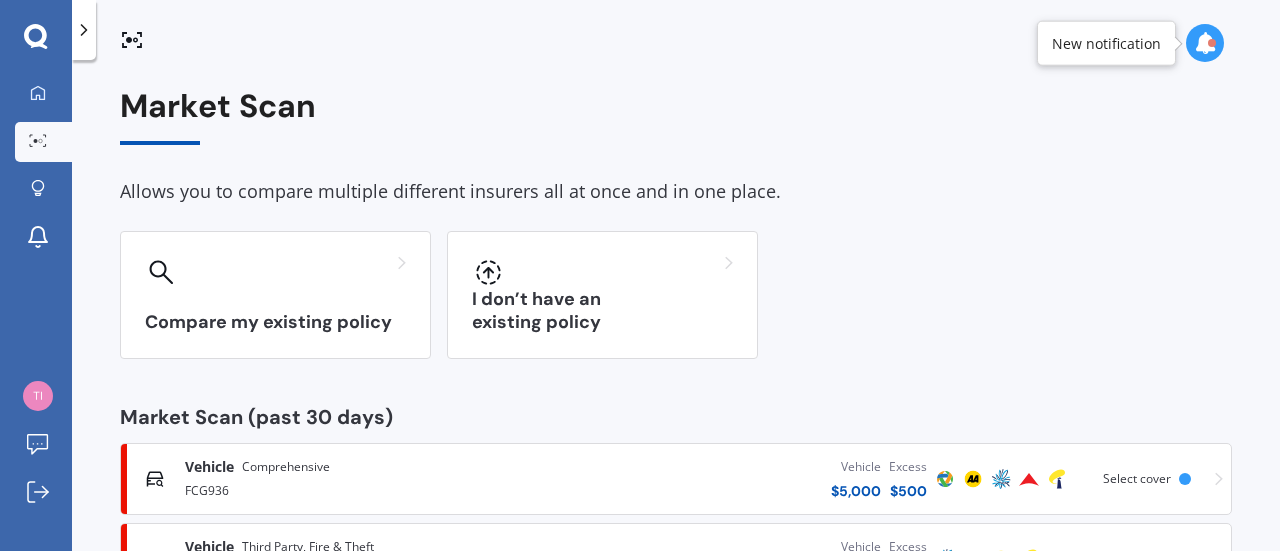 scroll, scrollTop: 88, scrollLeft: 0, axis: vertical 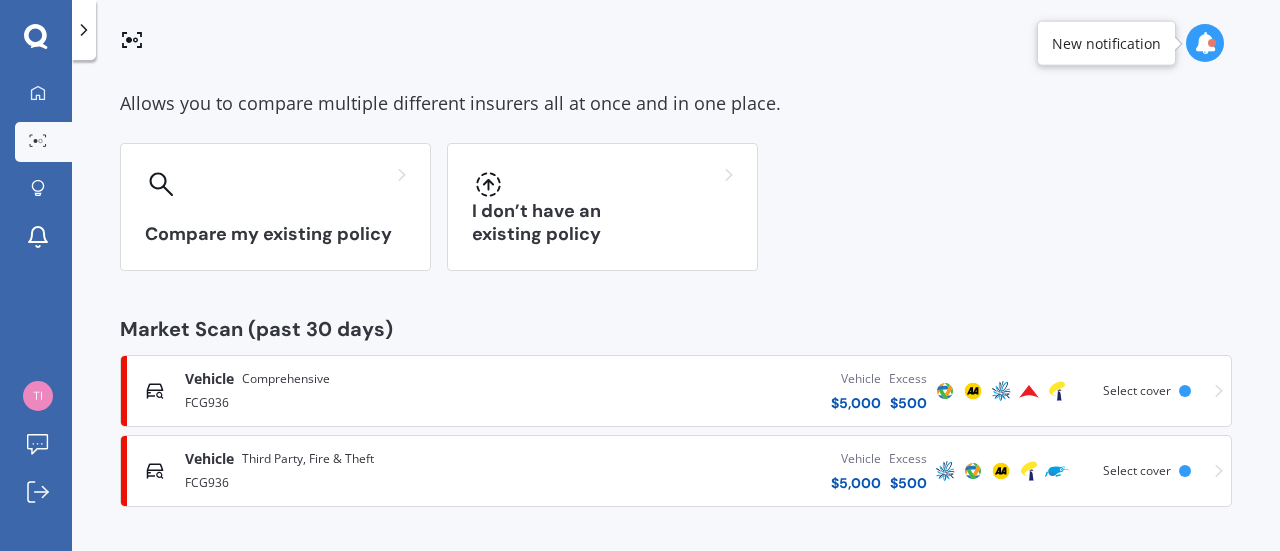 click on "Select cover" at bounding box center [1137, 470] 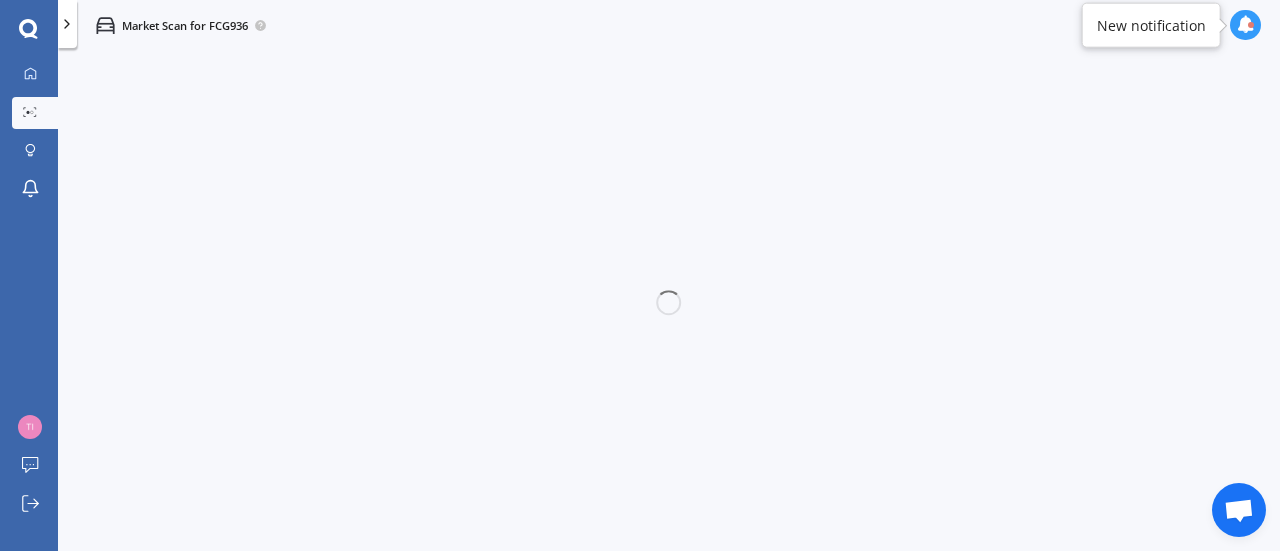 scroll, scrollTop: 0, scrollLeft: 0, axis: both 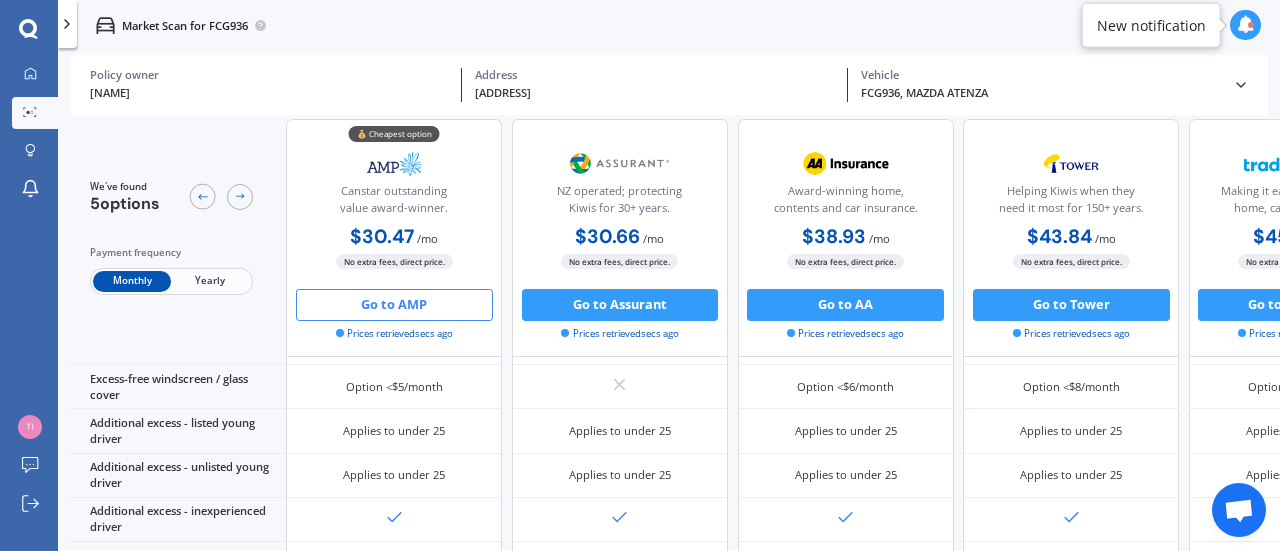 click on "Go to AMP" at bounding box center (394, 305) 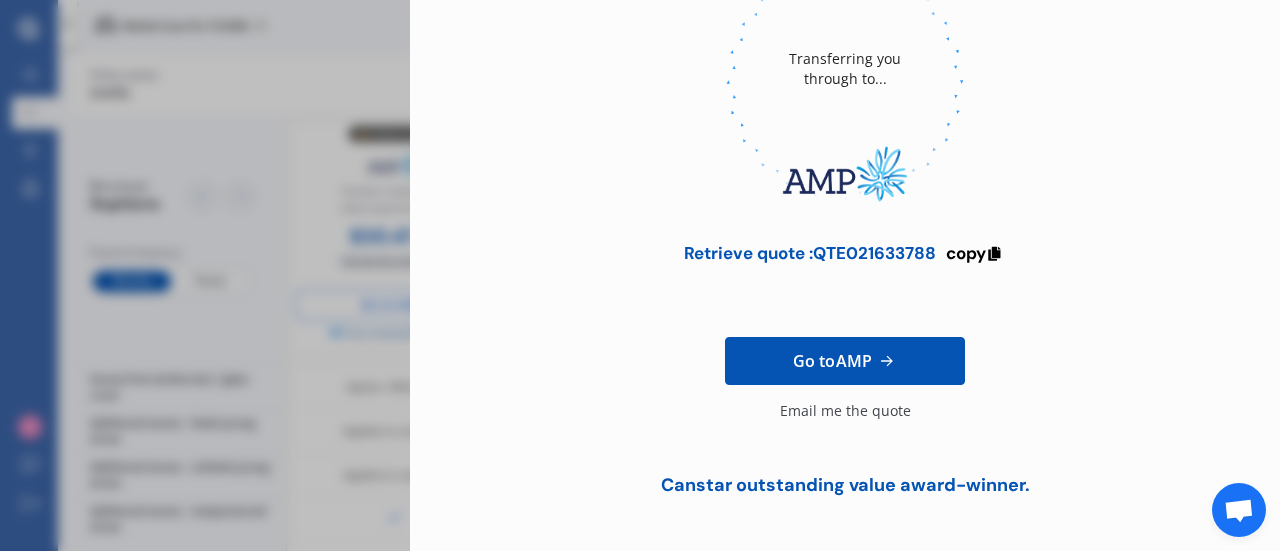 scroll, scrollTop: 238, scrollLeft: 0, axis: vertical 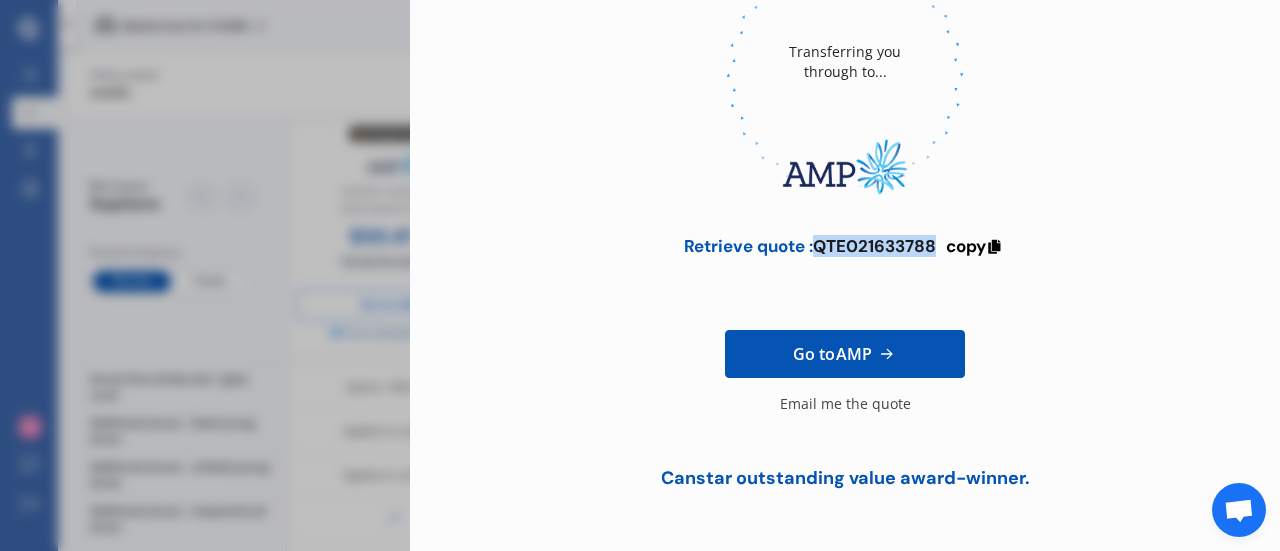 drag, startPoint x: 815, startPoint y: 247, endPoint x: 934, endPoint y: 246, distance: 119.0042 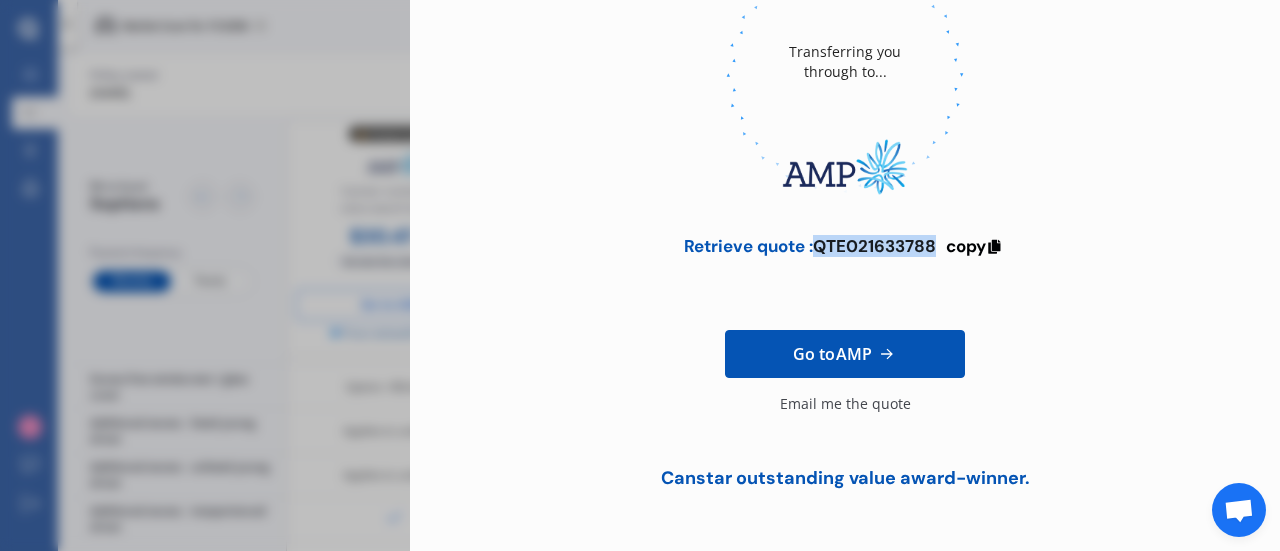 click on "Retrieve quote :  QTE021633788 copy" at bounding box center (845, 246) 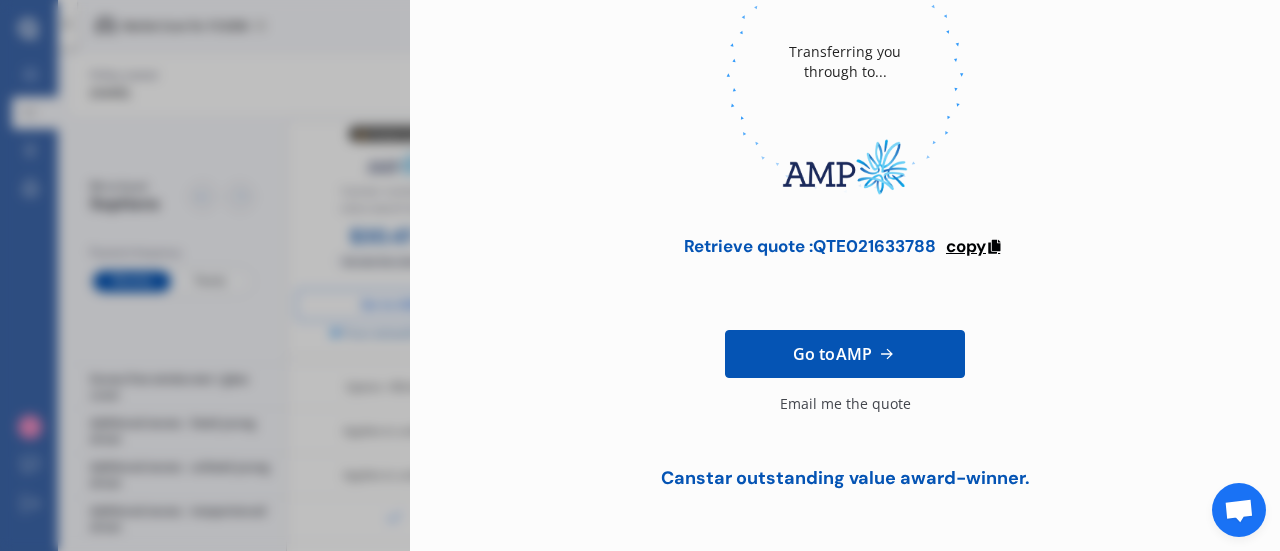 click on "copy" at bounding box center (966, 246) 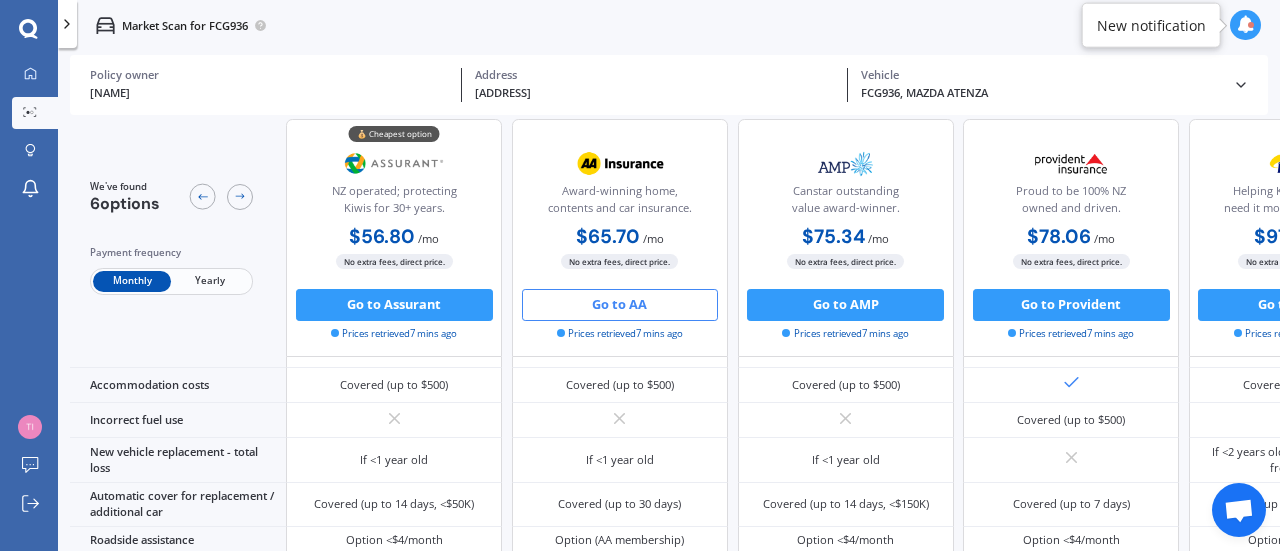 scroll, scrollTop: 502, scrollLeft: 0, axis: vertical 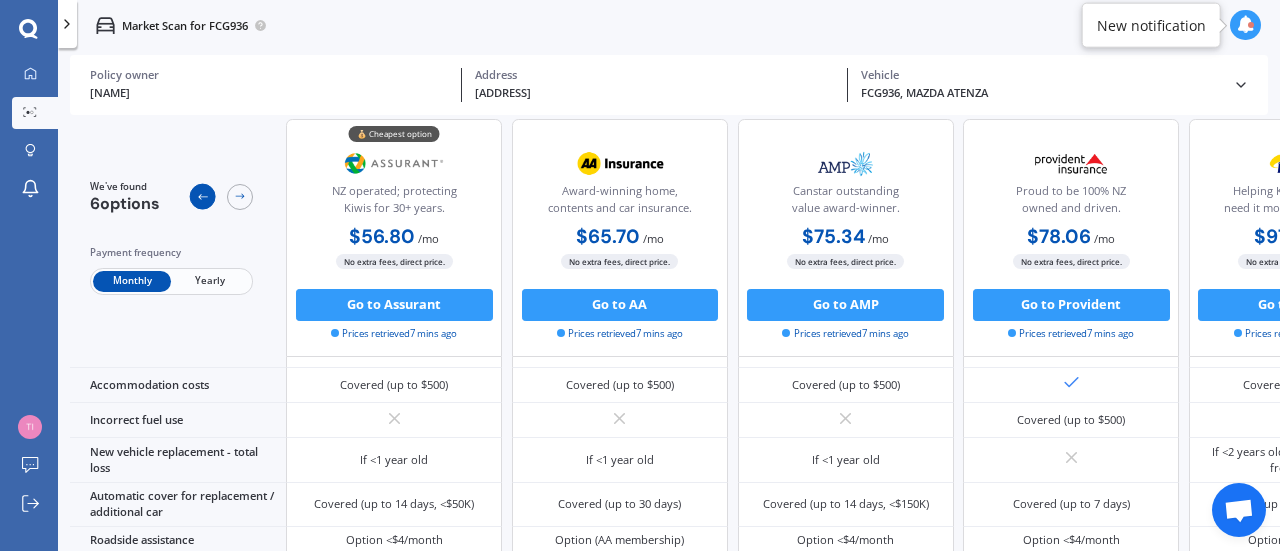 click at bounding box center (202, 197) 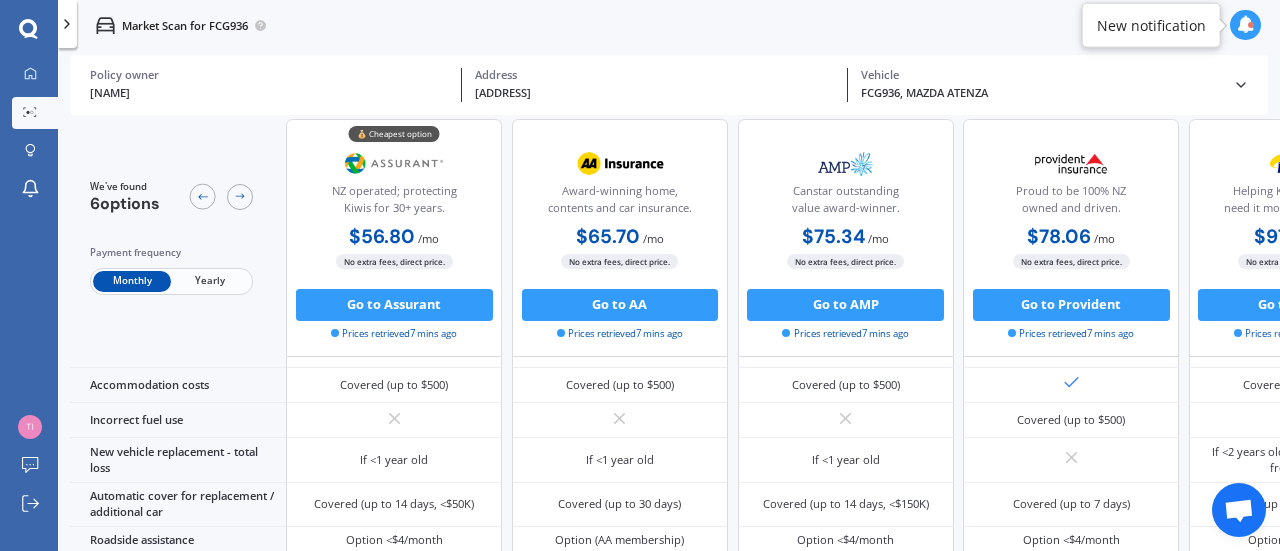 click at bounding box center (28, 29) 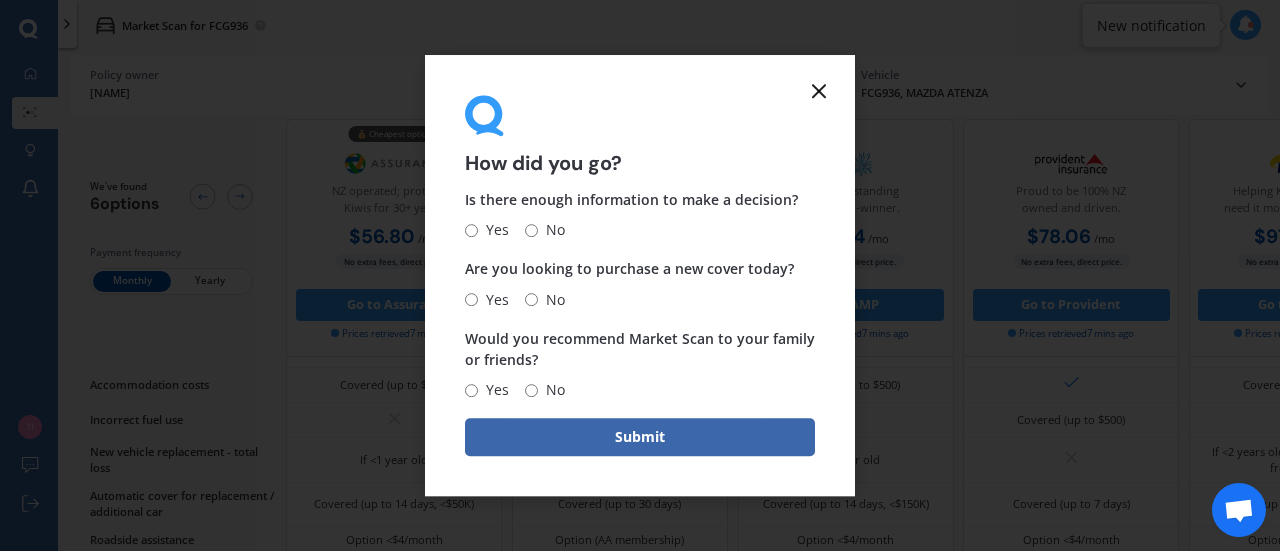 click at bounding box center (819, 91) 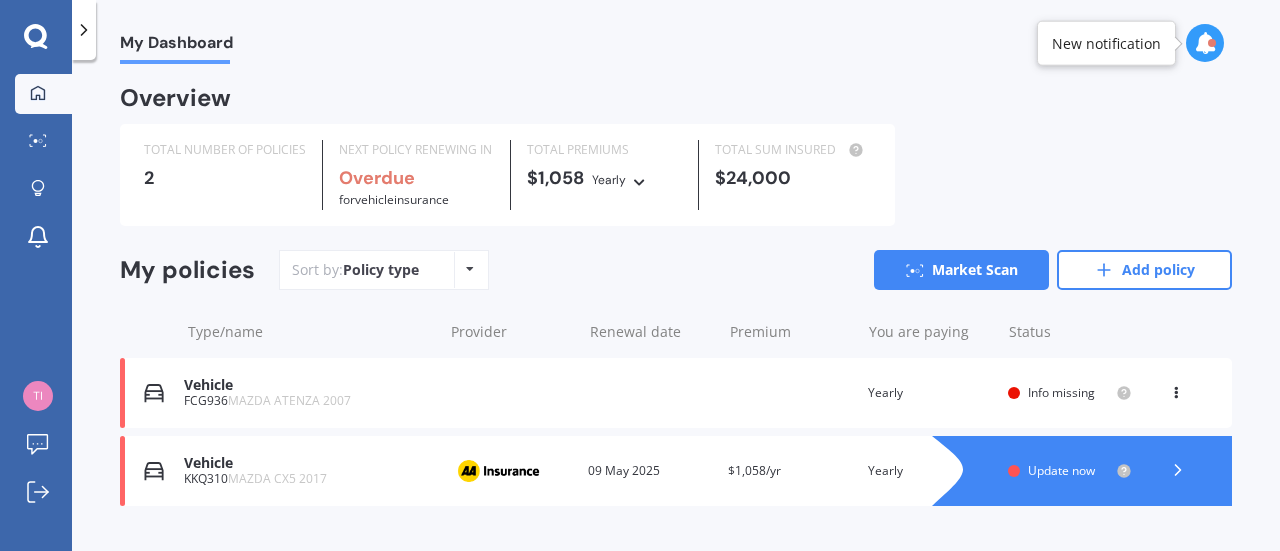 scroll, scrollTop: 39, scrollLeft: 0, axis: vertical 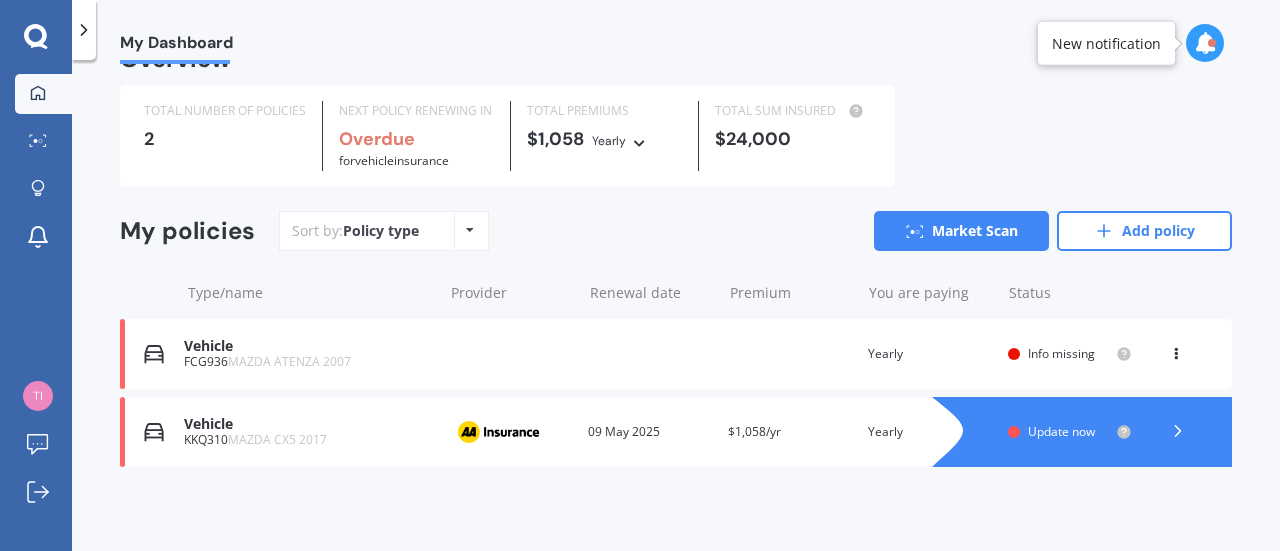click on "Vehicle FCG936  MAZDA ATENZA 2007 Renewal date Premium You are paying Yearly Status Info missing View option View policy Delete" at bounding box center (676, 354) 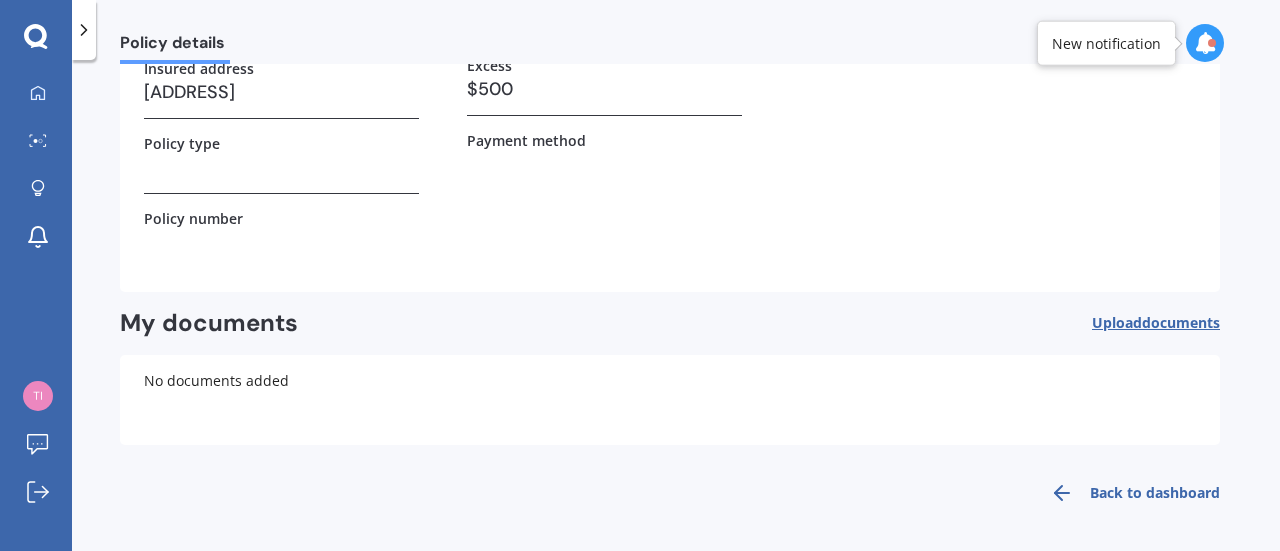 scroll, scrollTop: 0, scrollLeft: 0, axis: both 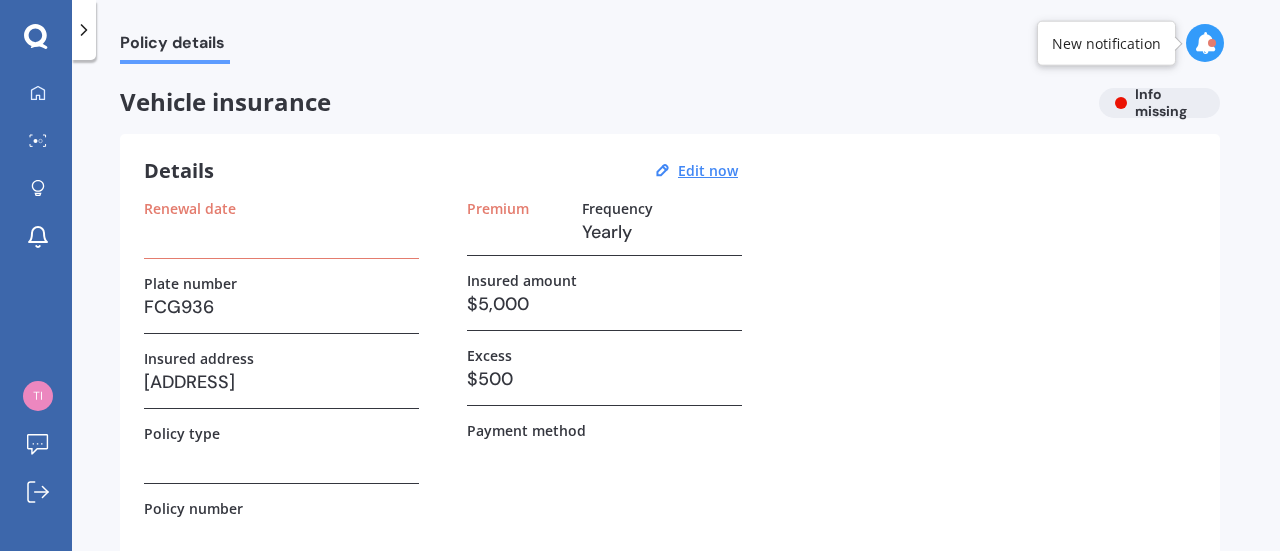 click at bounding box center [36, 37] 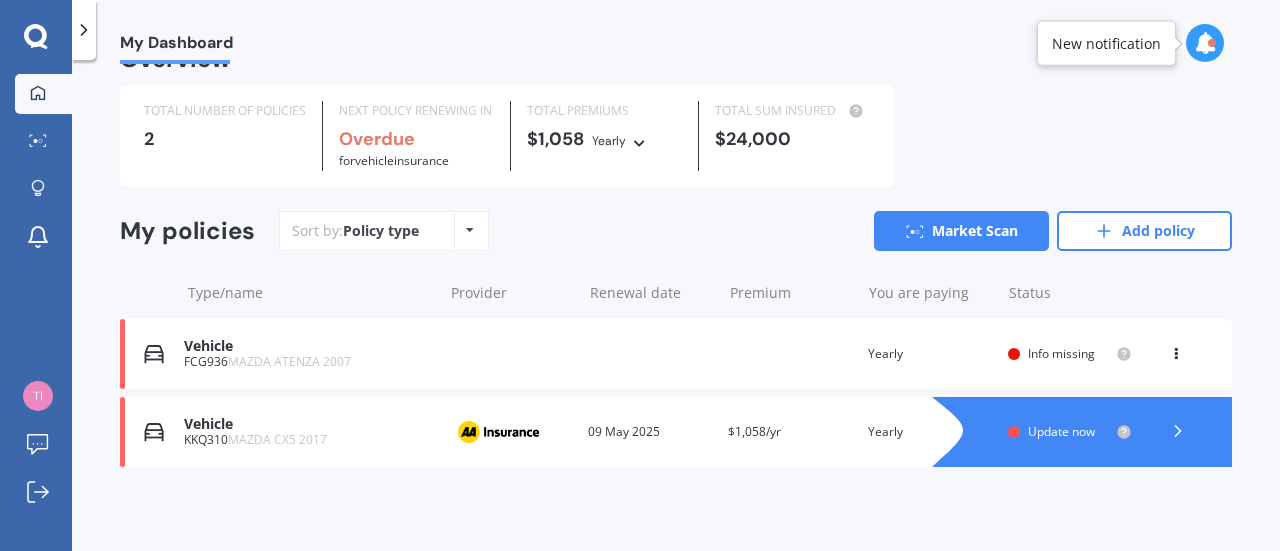 scroll, scrollTop: 0, scrollLeft: 0, axis: both 